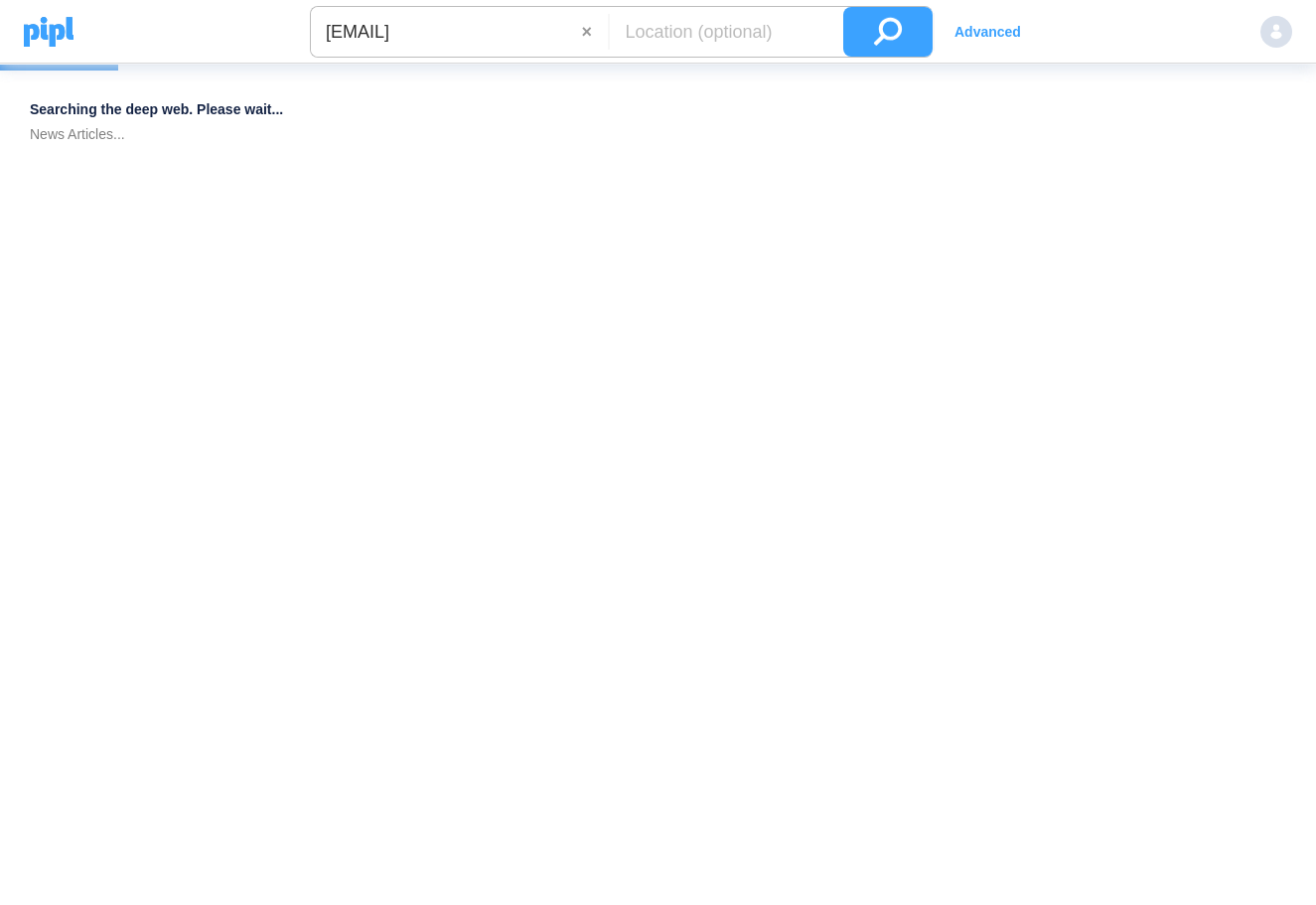 scroll, scrollTop: 0, scrollLeft: 0, axis: both 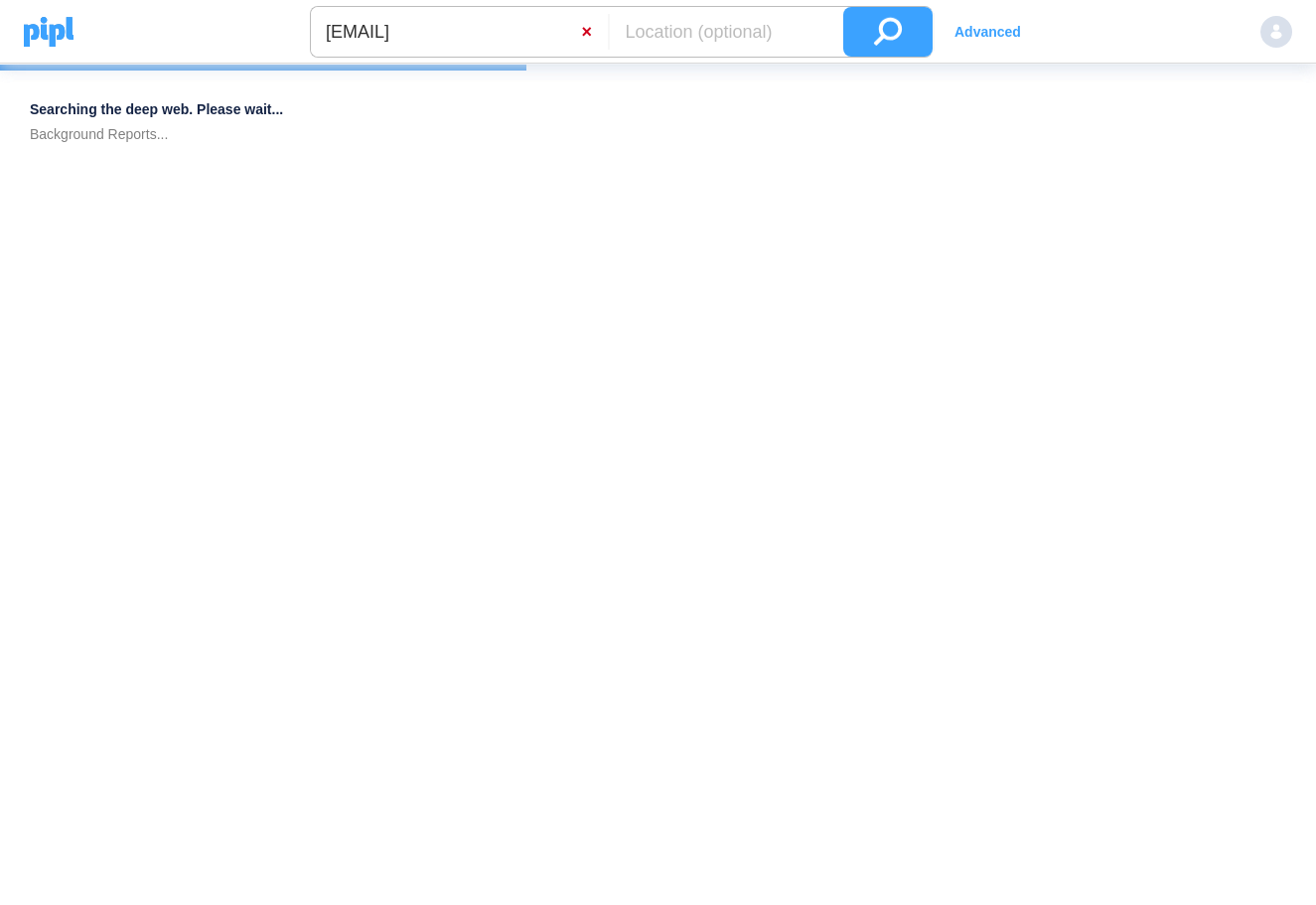 click on "×" at bounding box center [594, 32] 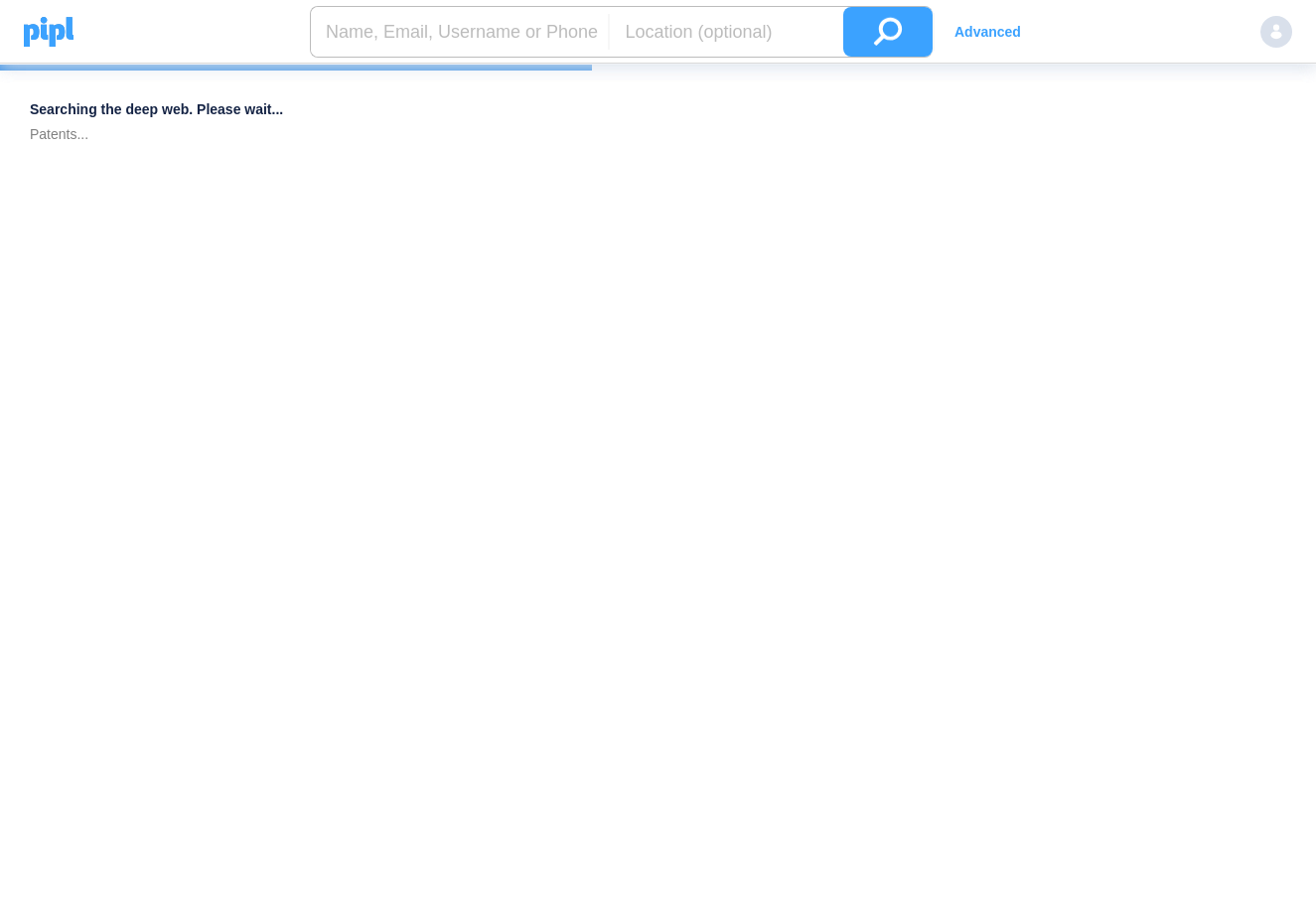 click at bounding box center [459, 32] 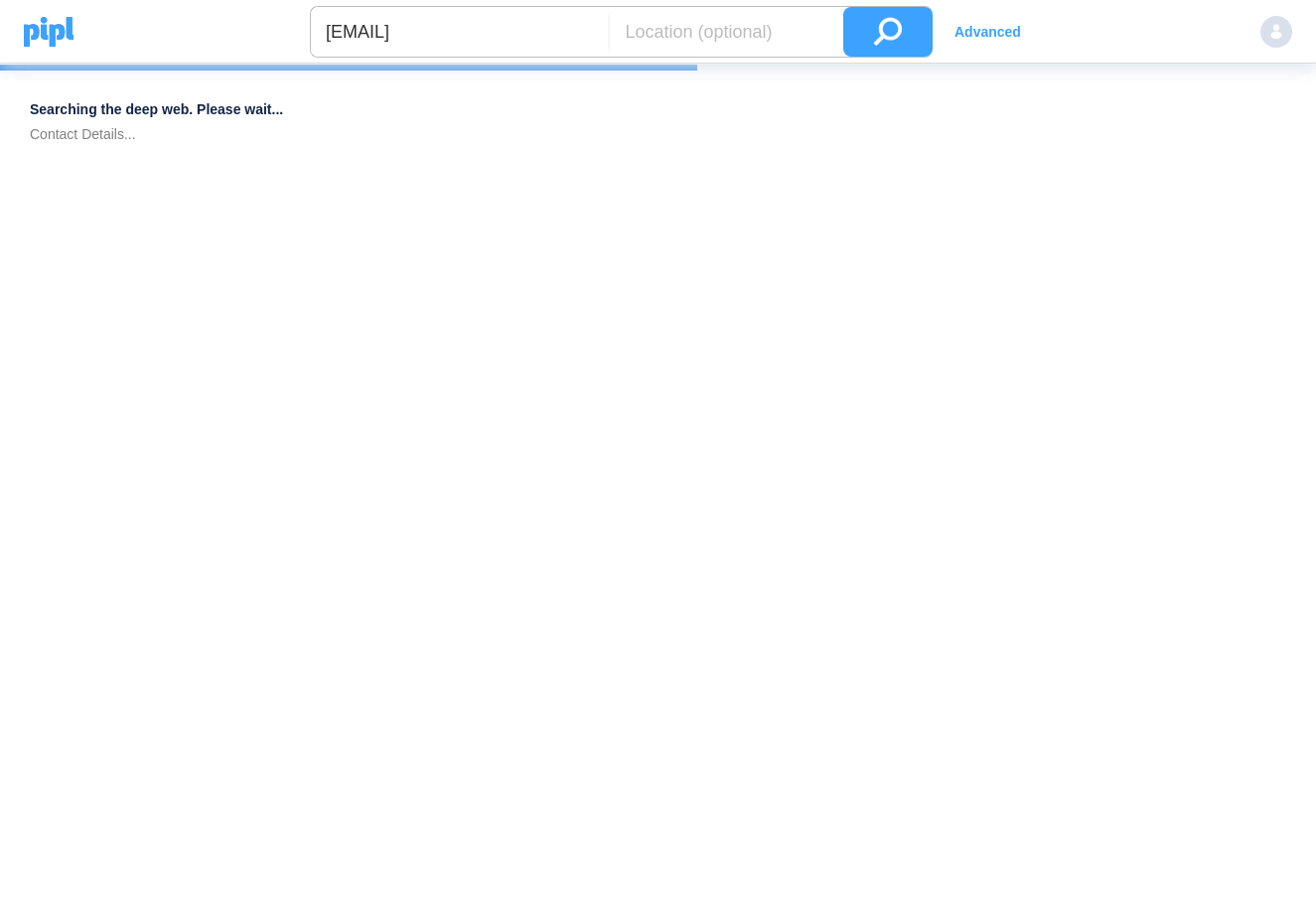 paste on "[FIRST] [LAST]" 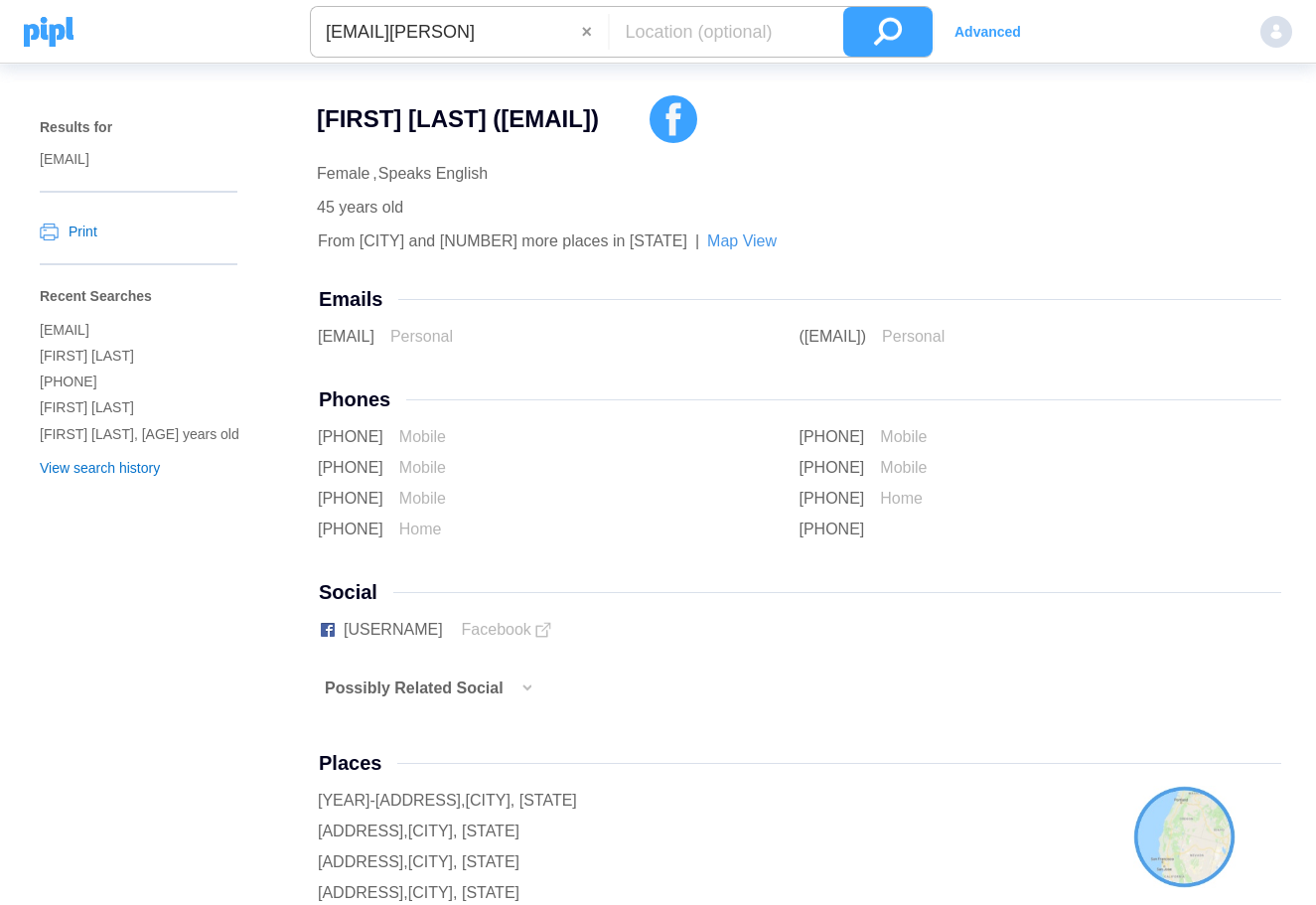 scroll, scrollTop: 0, scrollLeft: 118, axis: horizontal 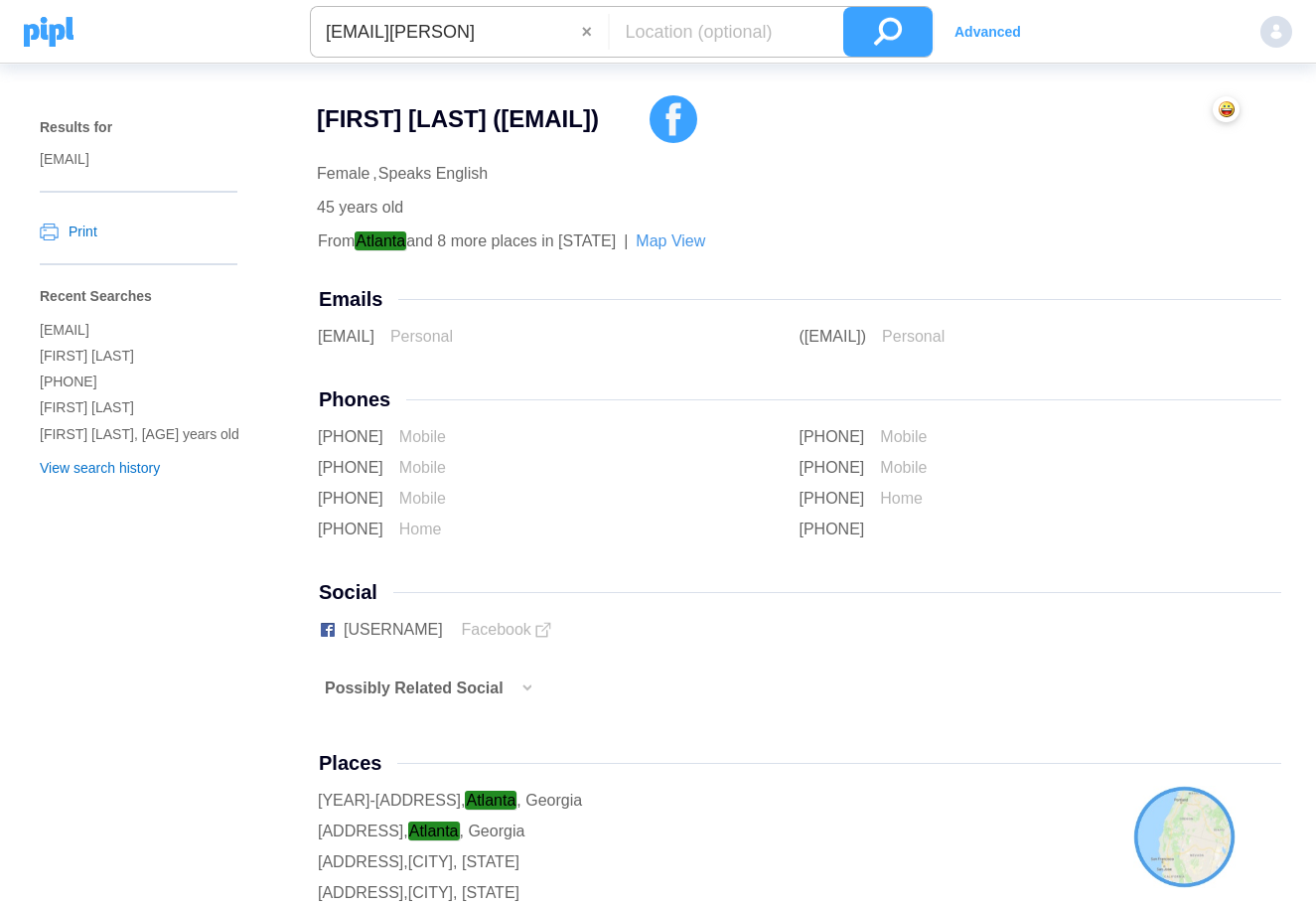 click at bounding box center (888, 32) 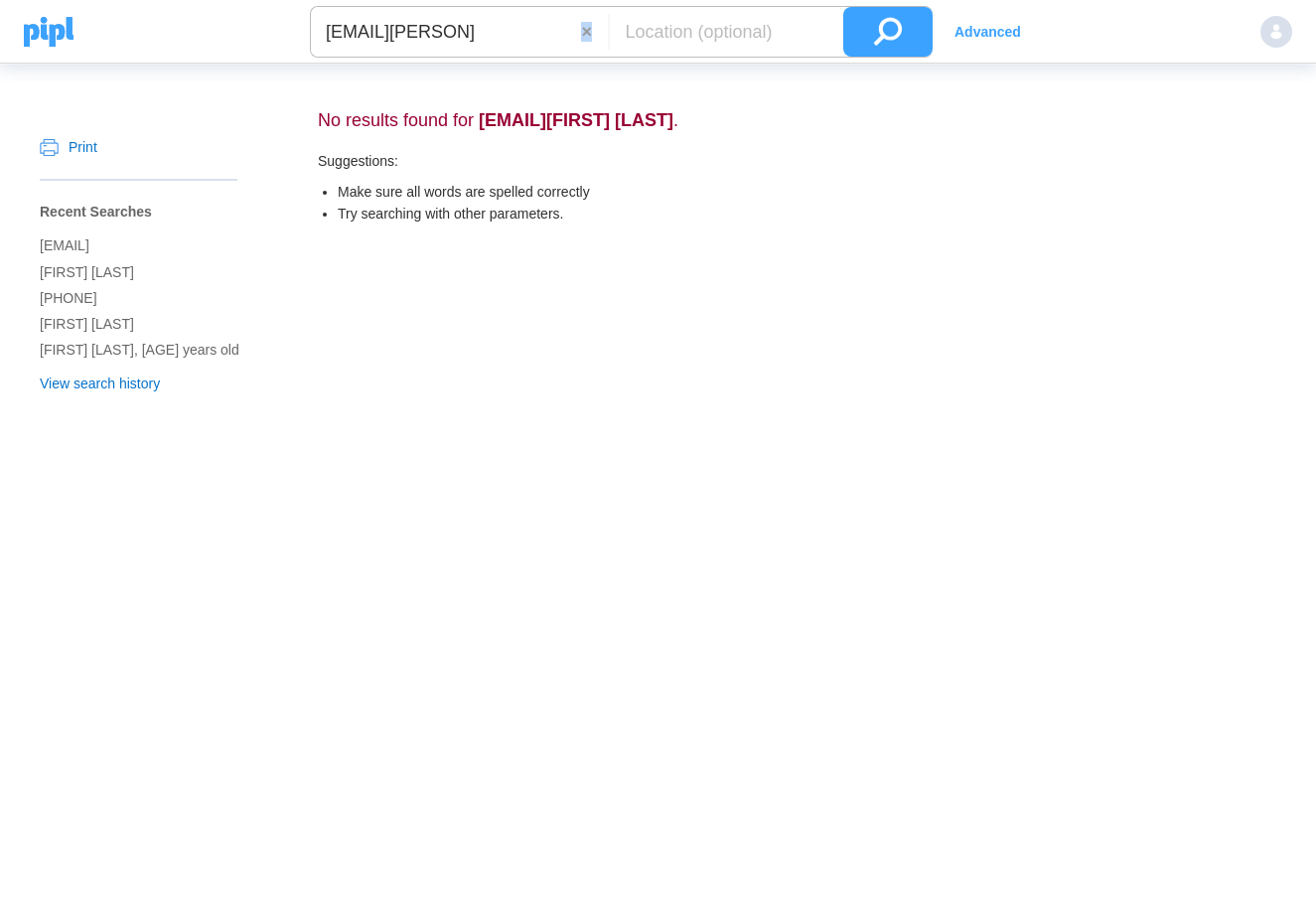 drag, startPoint x: 586, startPoint y: 32, endPoint x: 593, endPoint y: 7, distance: 25.96151 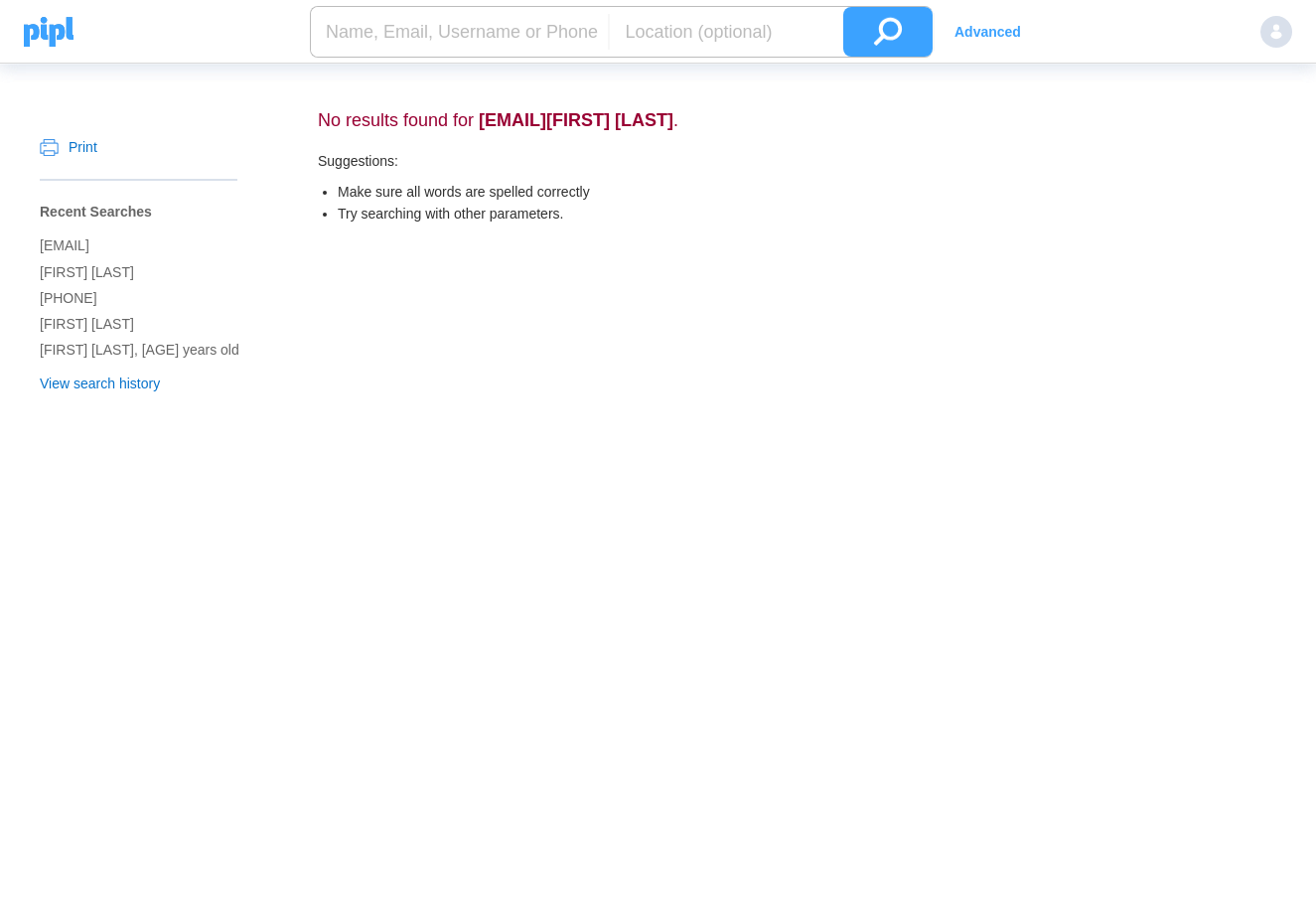 click at bounding box center [459, 32] 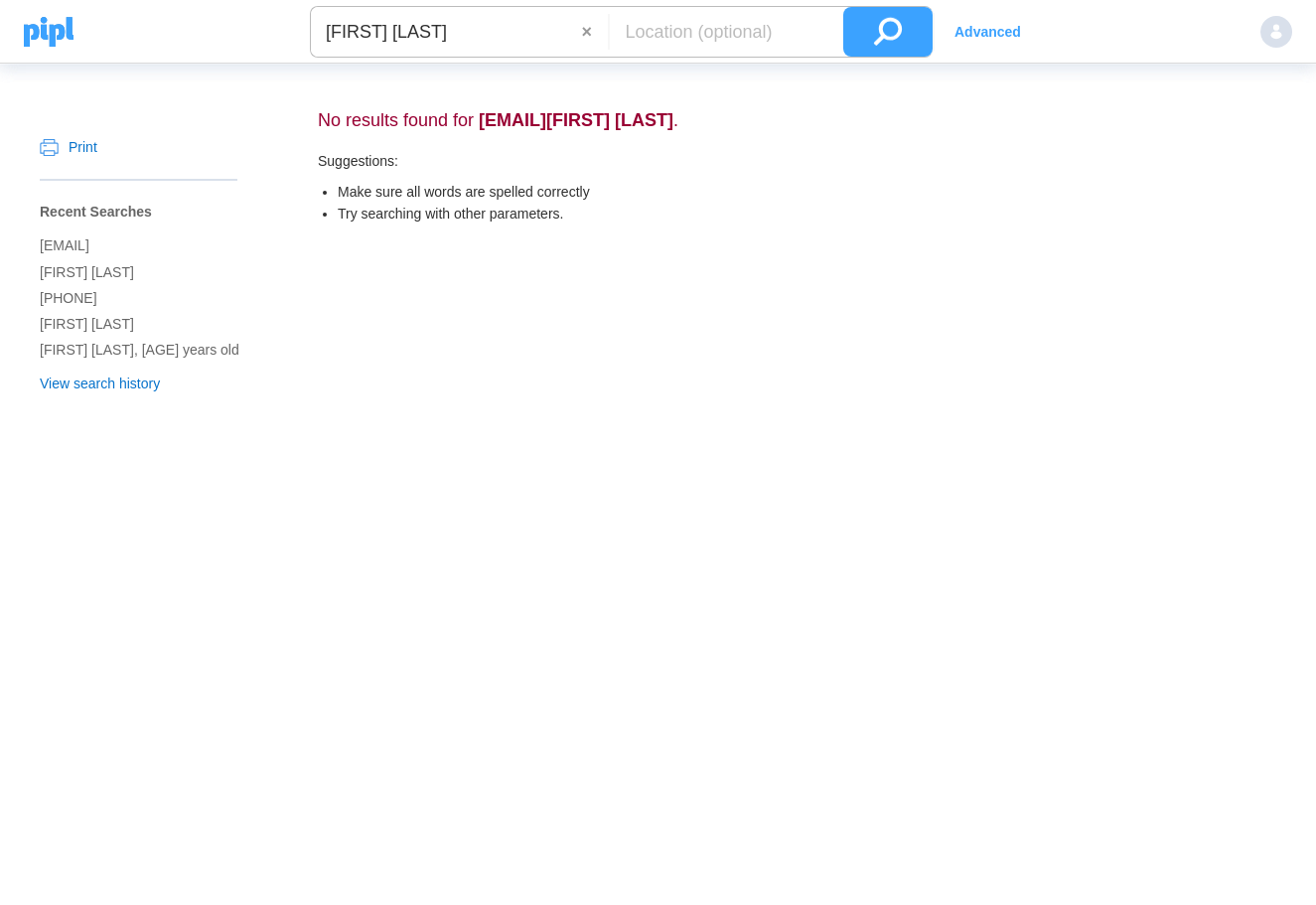 type on "[FIRST] [LAST]" 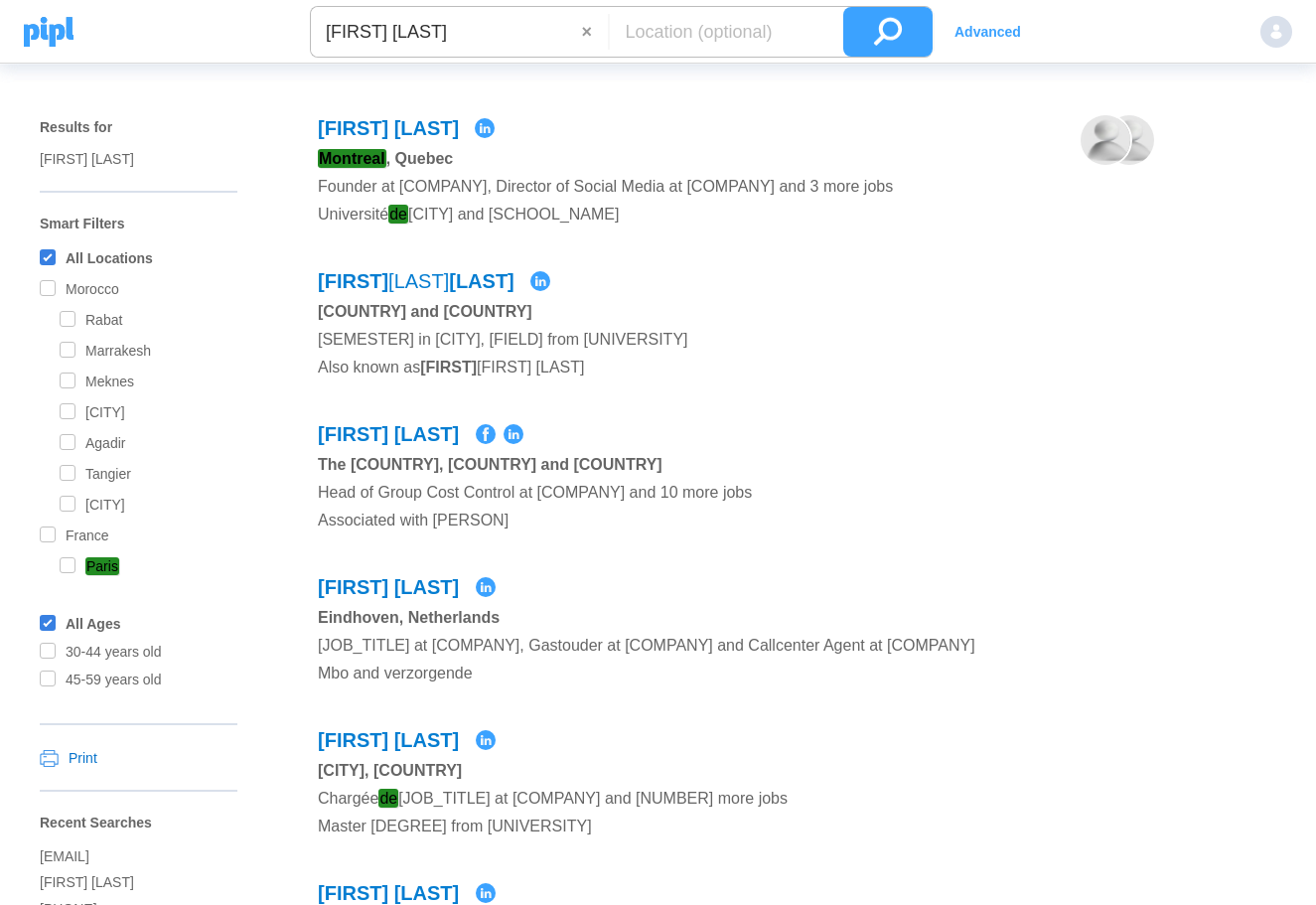 click at bounding box center [888, 32] 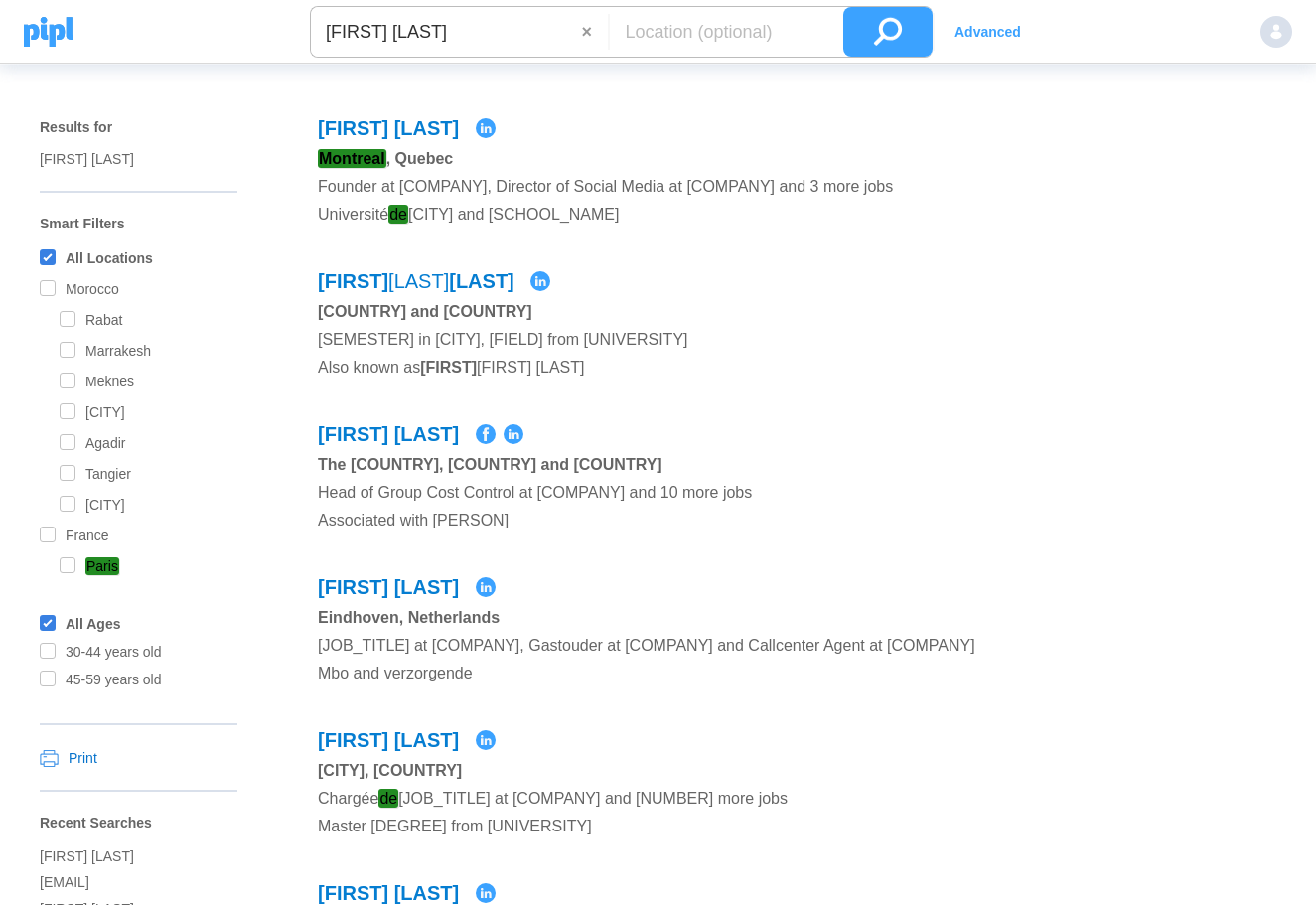 click on "Advanced" at bounding box center (987, 32) 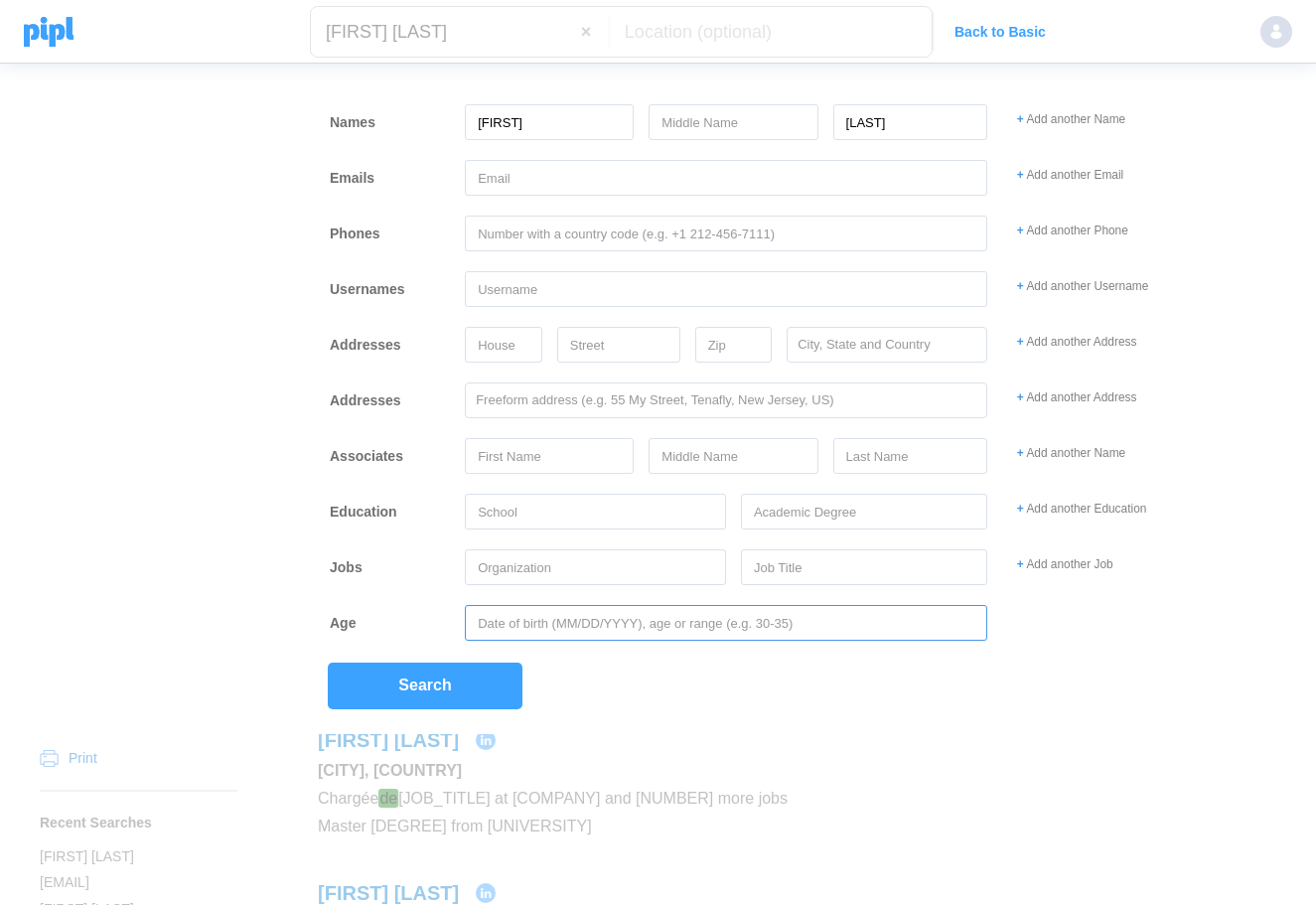 click at bounding box center [726, 623] 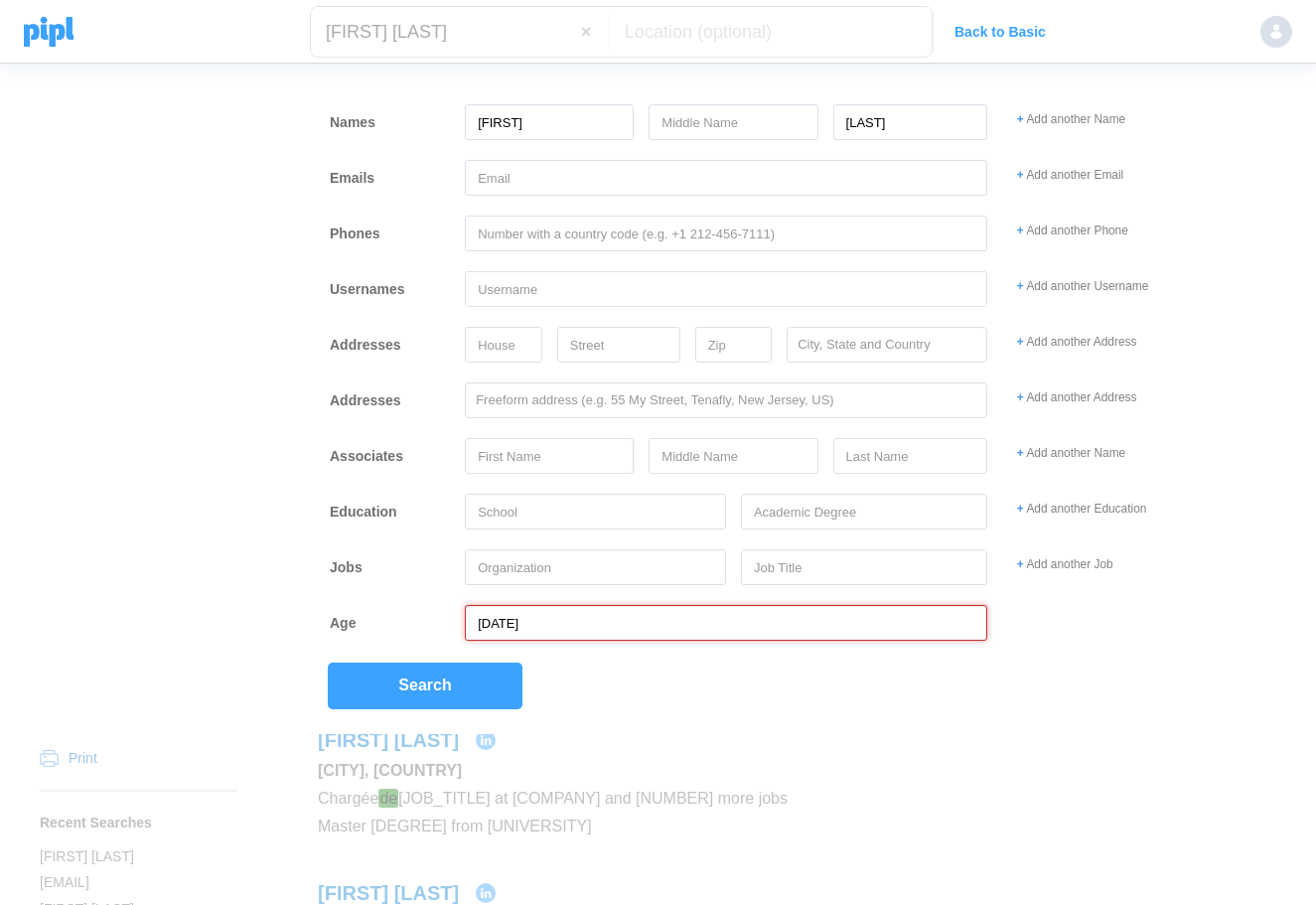 click on "[DATE]" at bounding box center [726, 623] 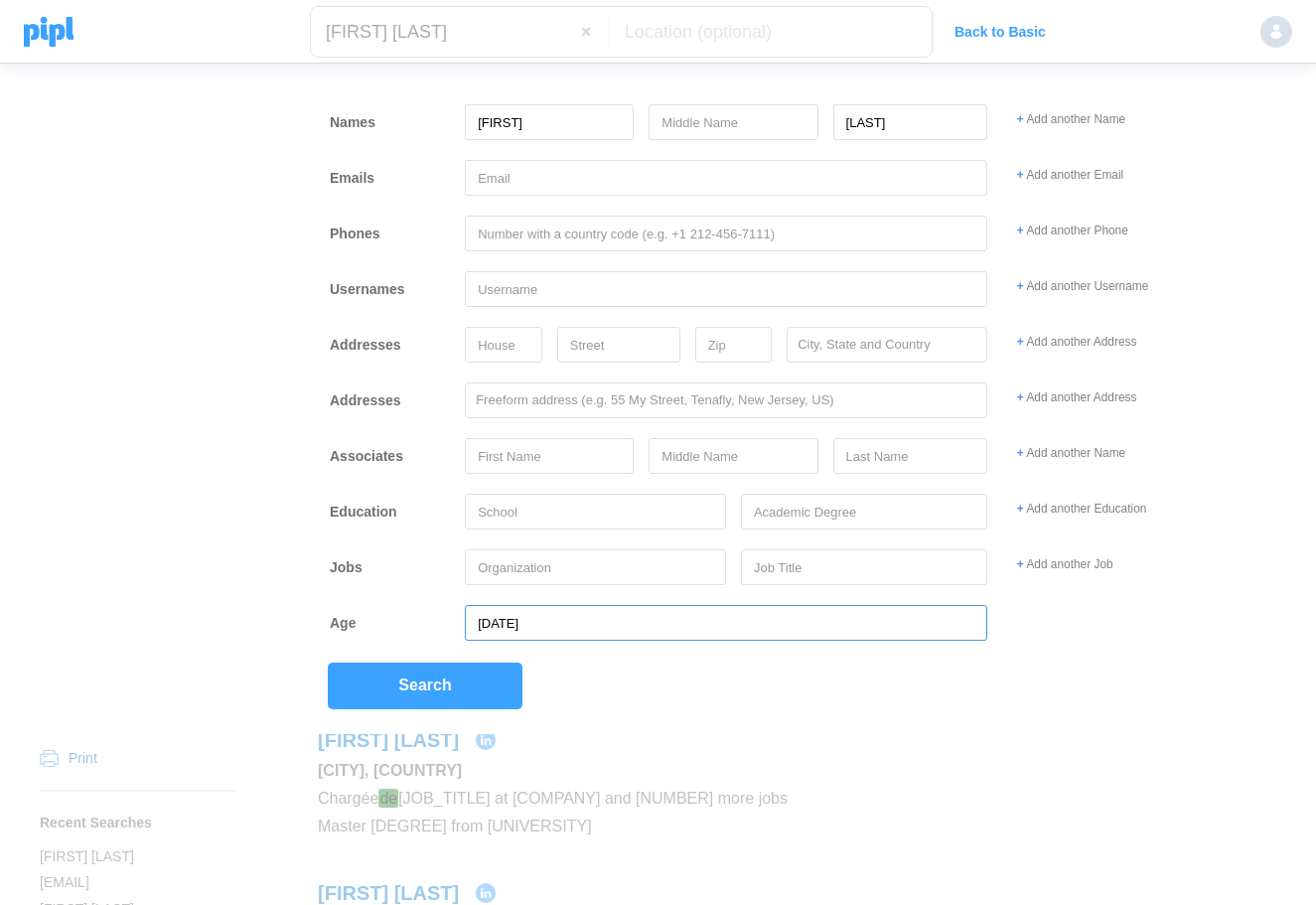 type on "[DATE]" 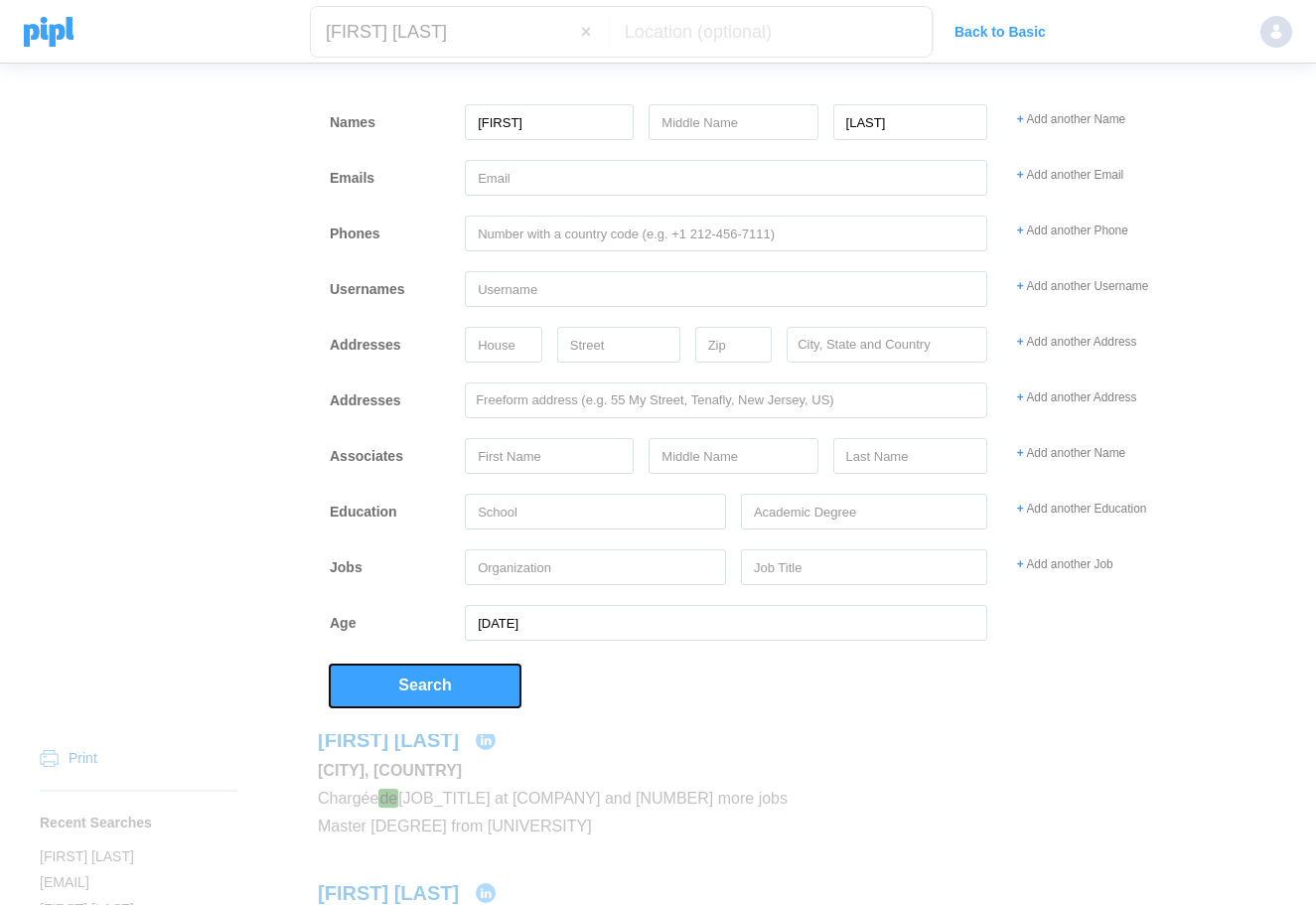 click on "Search" at bounding box center [425, 685] 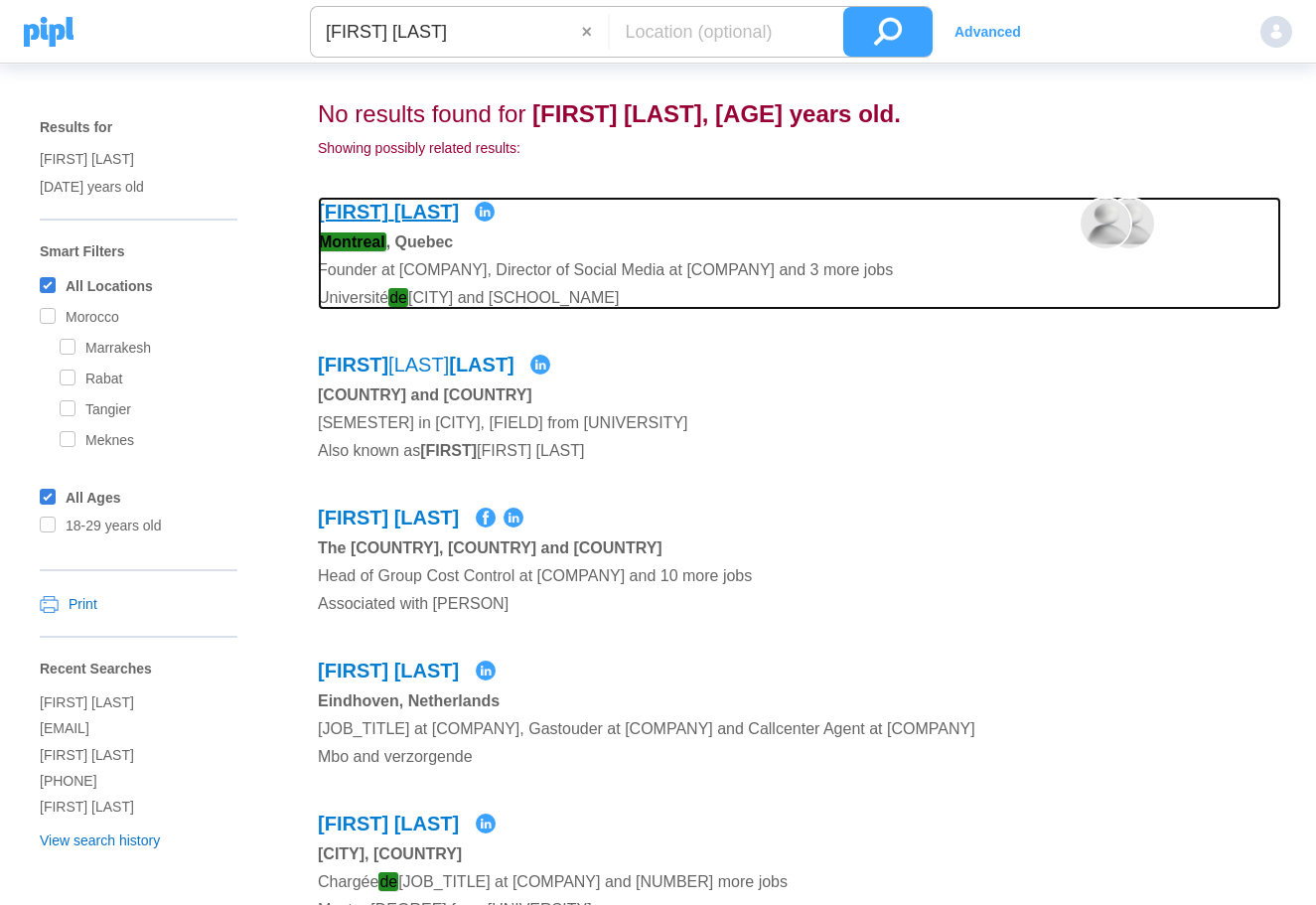 click on "[LAST]" at bounding box center (427, 212) 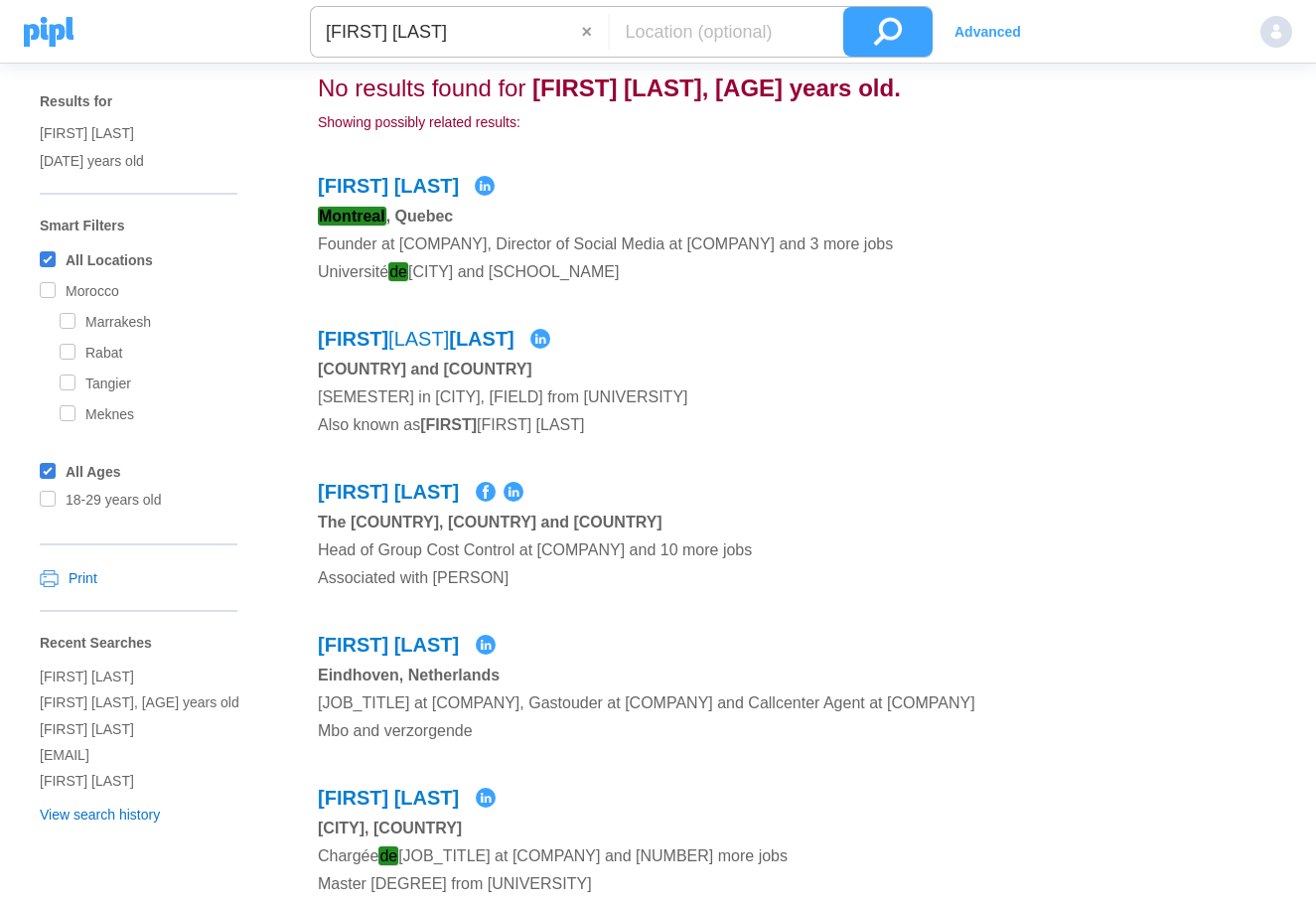 scroll, scrollTop: 60, scrollLeft: 0, axis: vertical 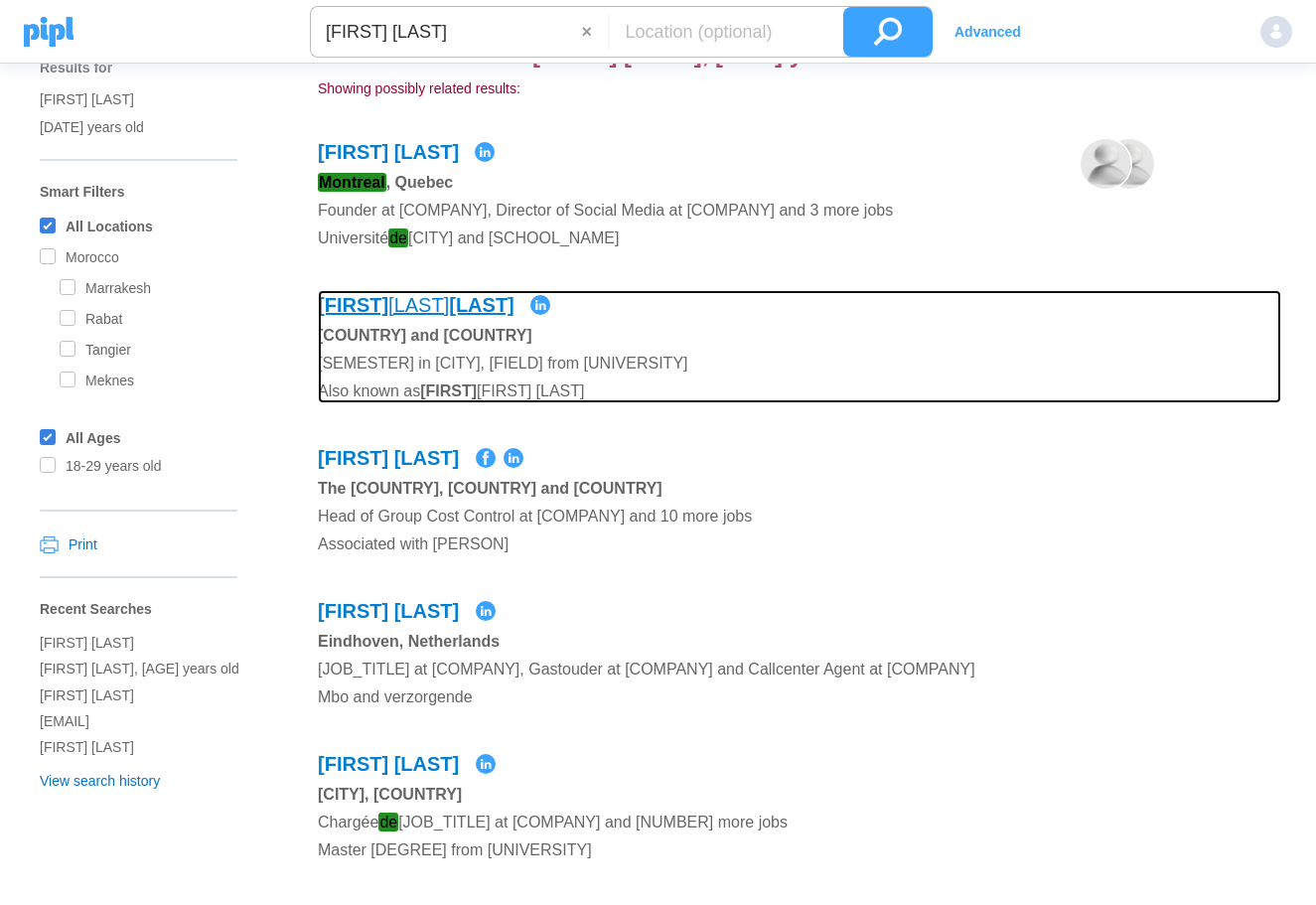 click on "[FIRST] [LAST] [LAST]" at bounding box center (388, 152) 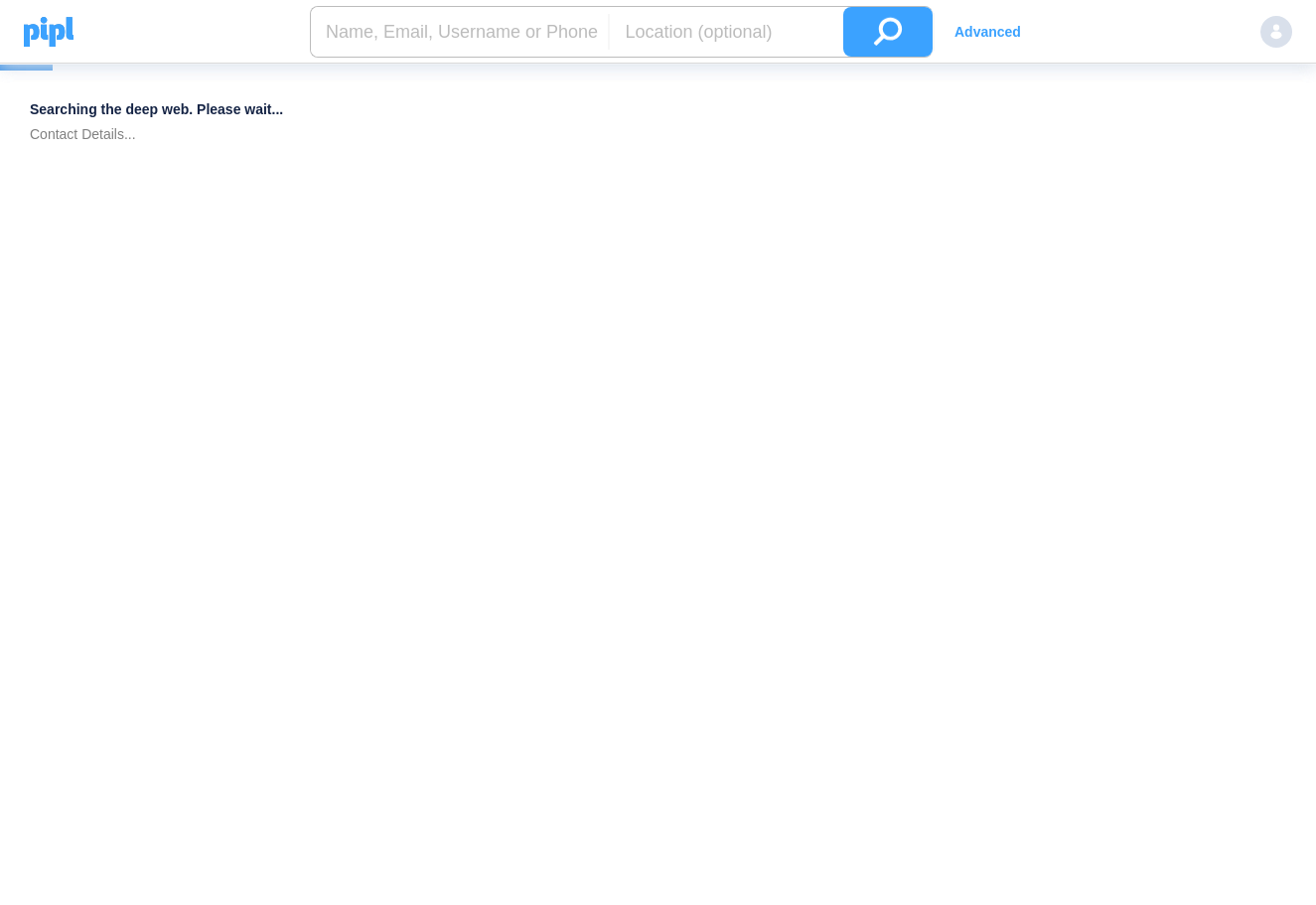 scroll, scrollTop: 0, scrollLeft: 0, axis: both 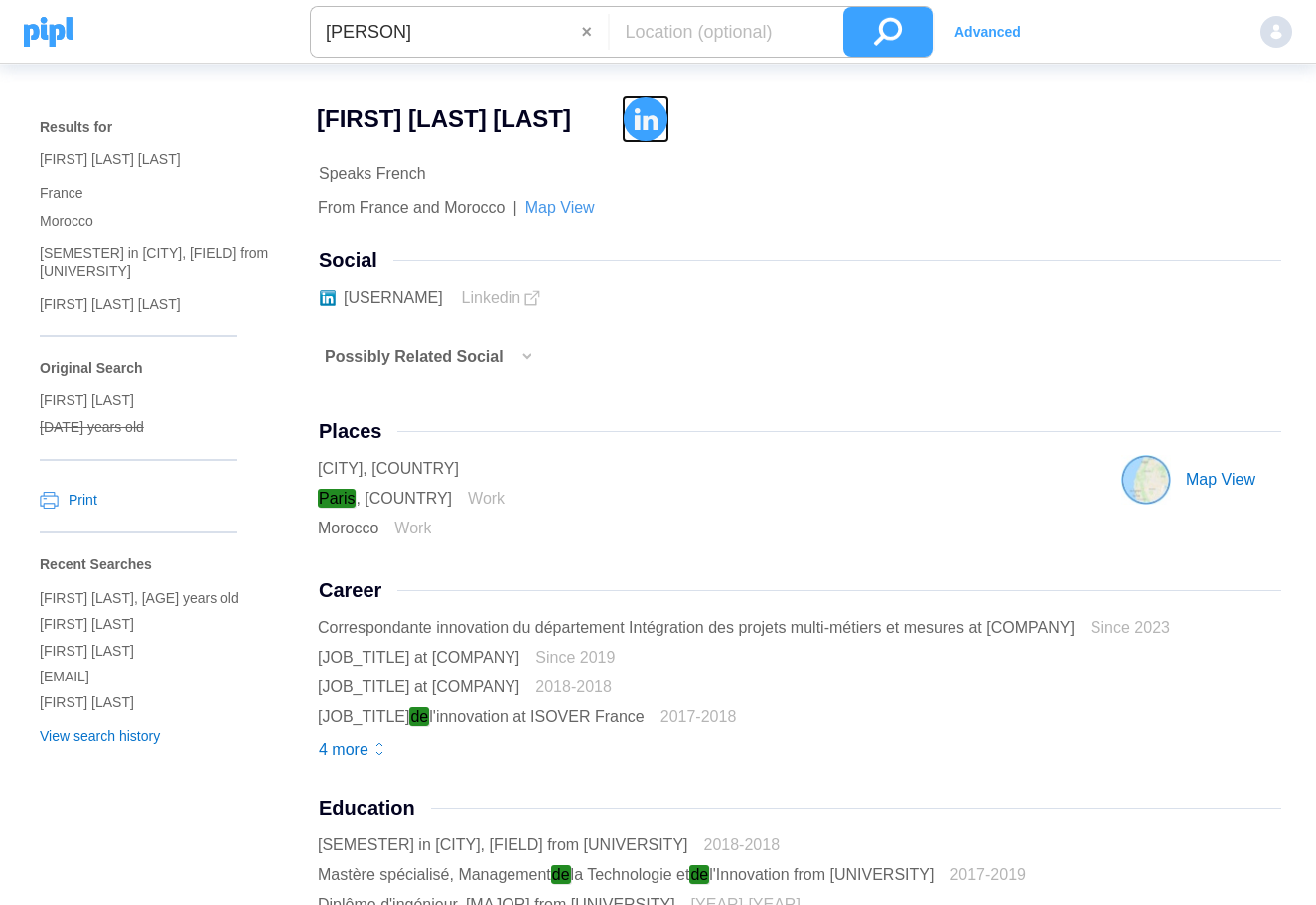 click at bounding box center [646, 119] 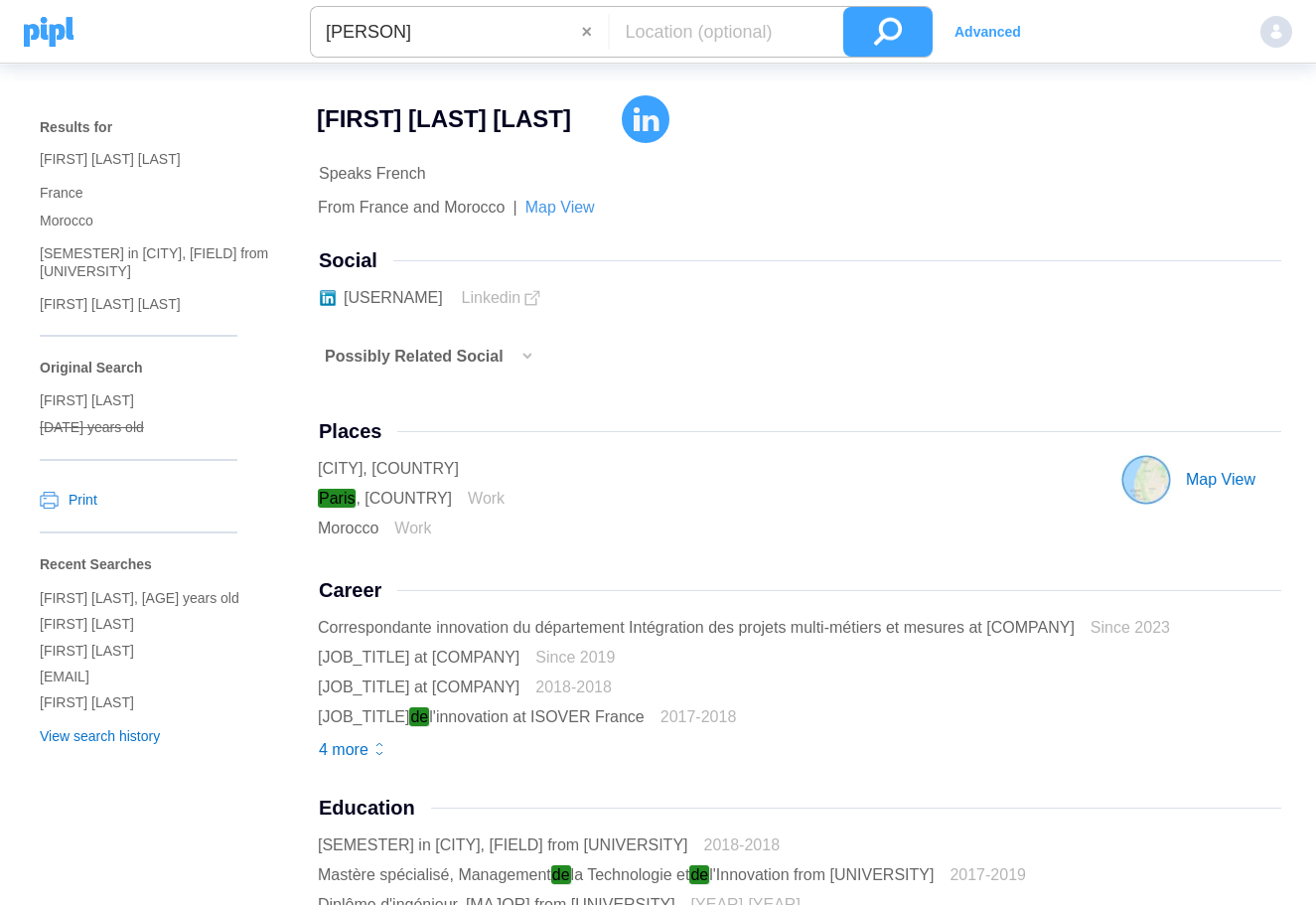 click on "Advanced" at bounding box center [987, 32] 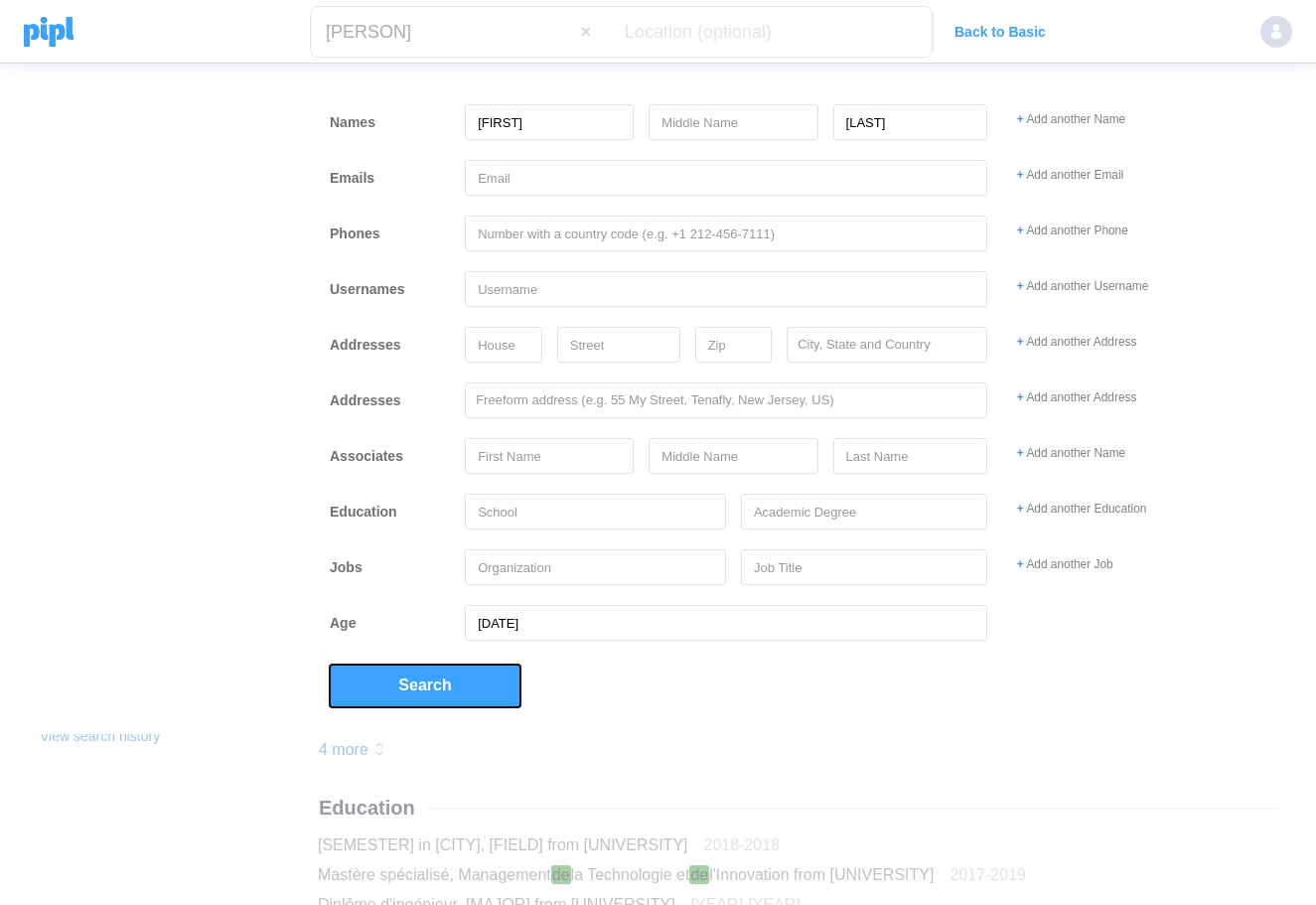 click on "Search" at bounding box center [424, 685] 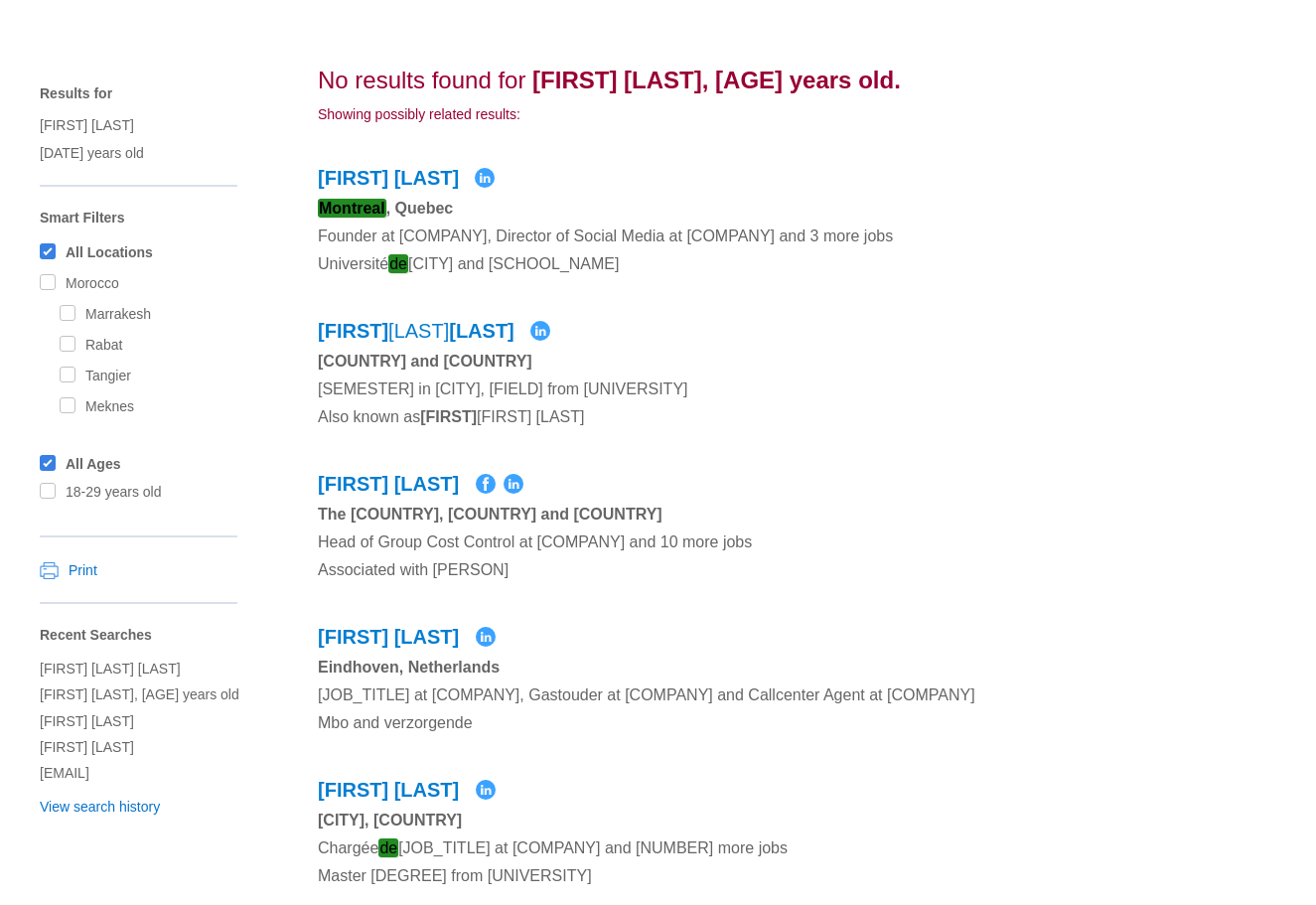 scroll, scrollTop: 0, scrollLeft: 0, axis: both 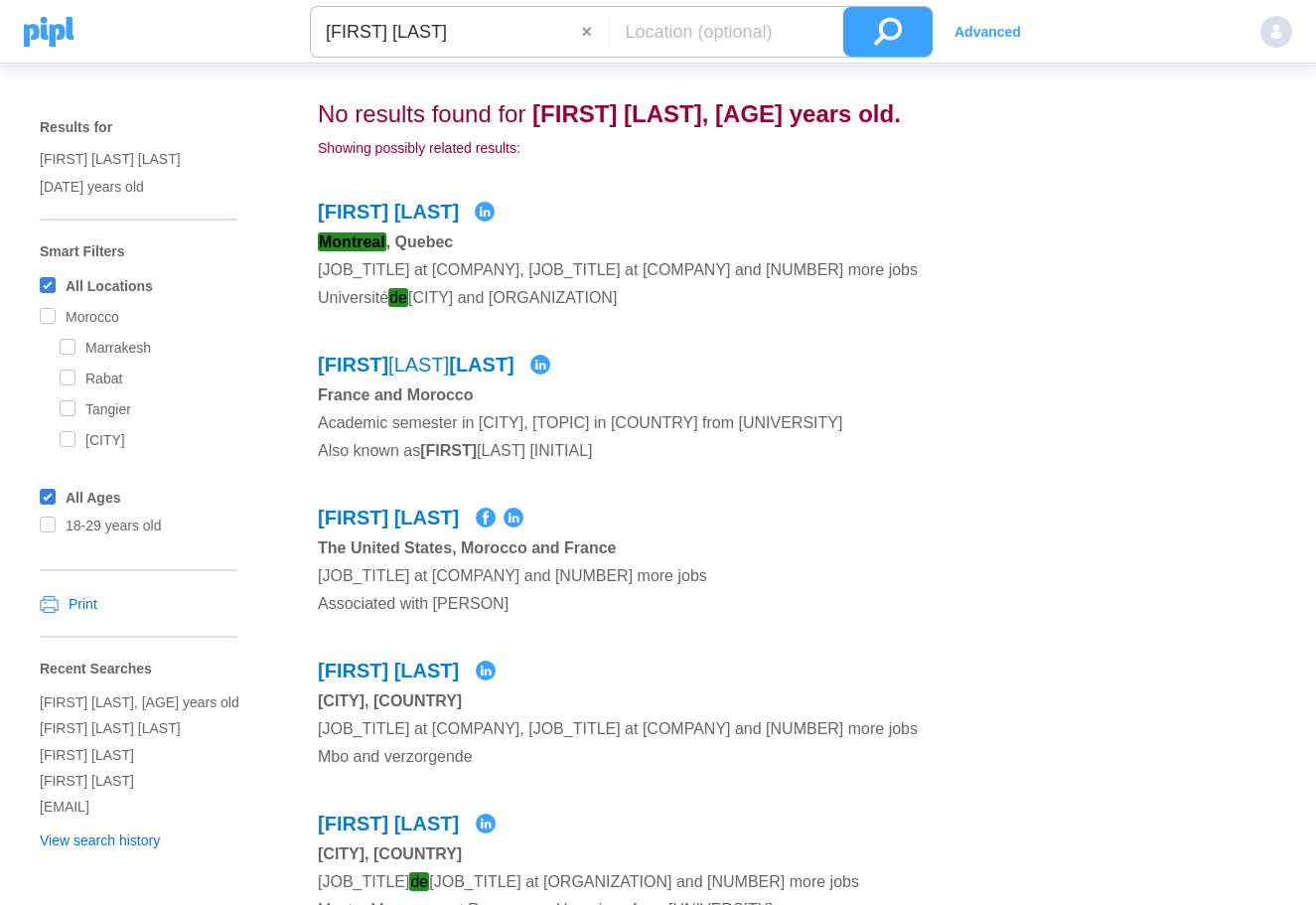 drag, startPoint x: 497, startPoint y: 35, endPoint x: 290, endPoint y: 45, distance: 207.24141 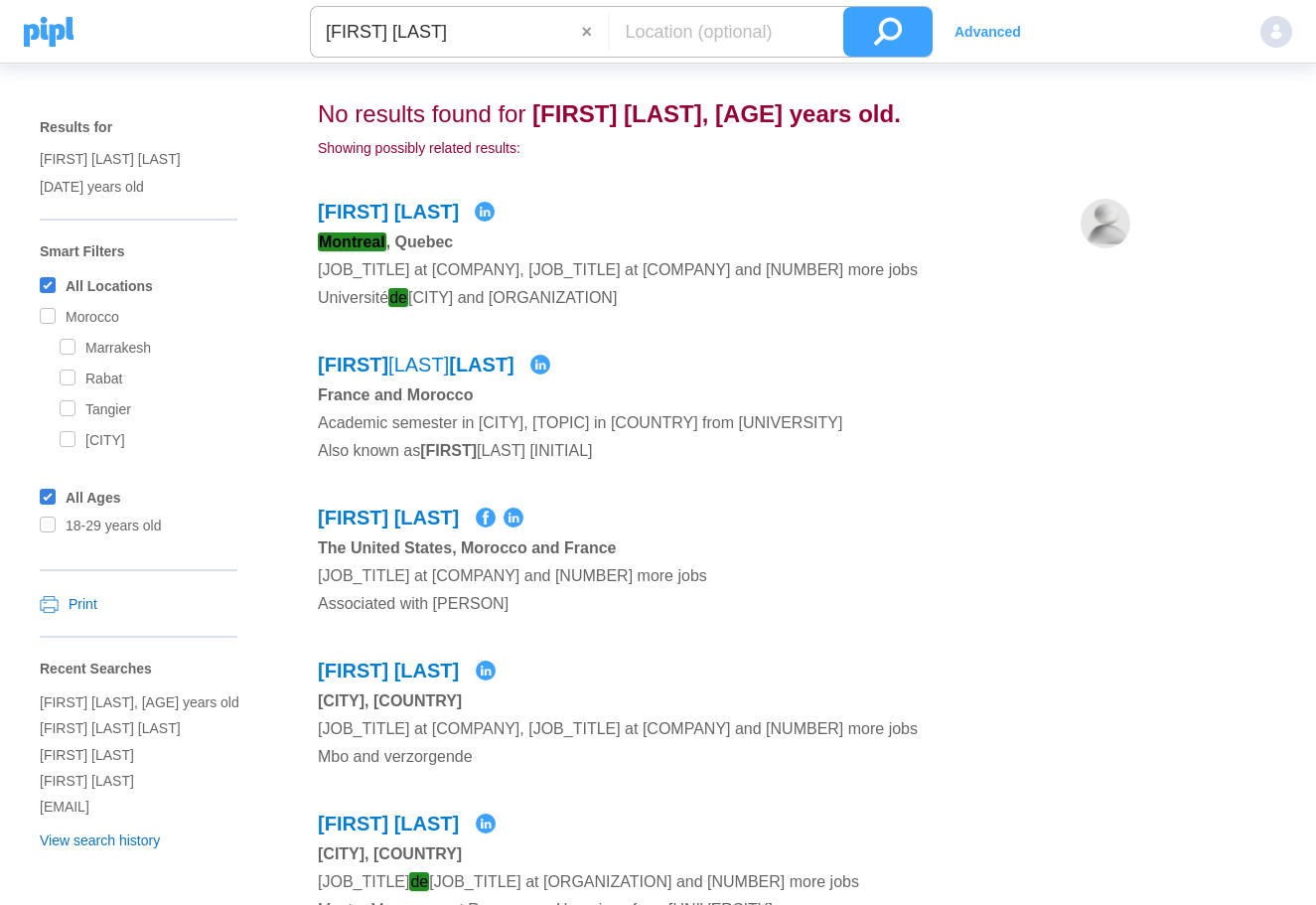 click on "[FIRST] [LAST] × Advanced" at bounding box center (666, 32) 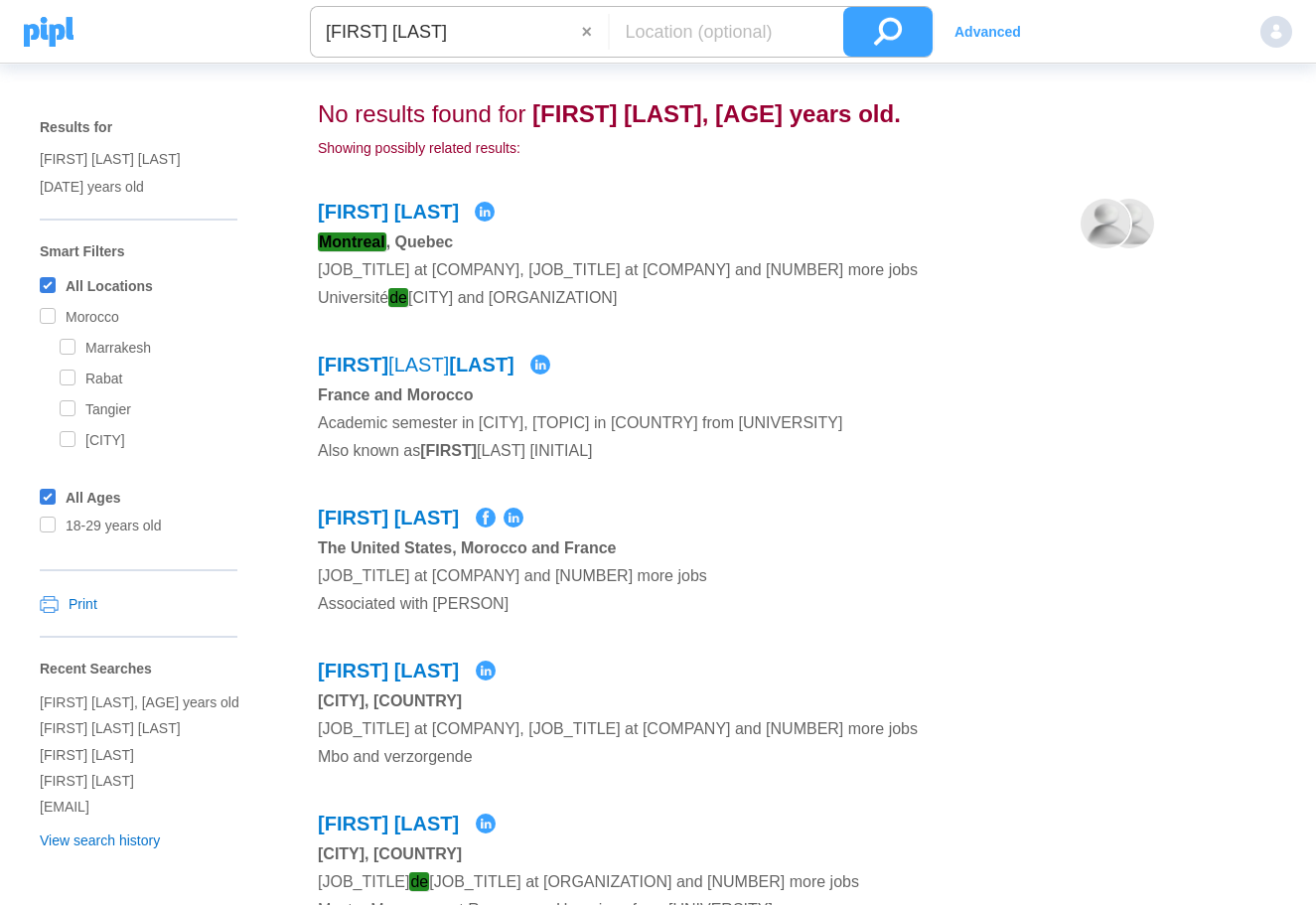 click at bounding box center [888, 32] 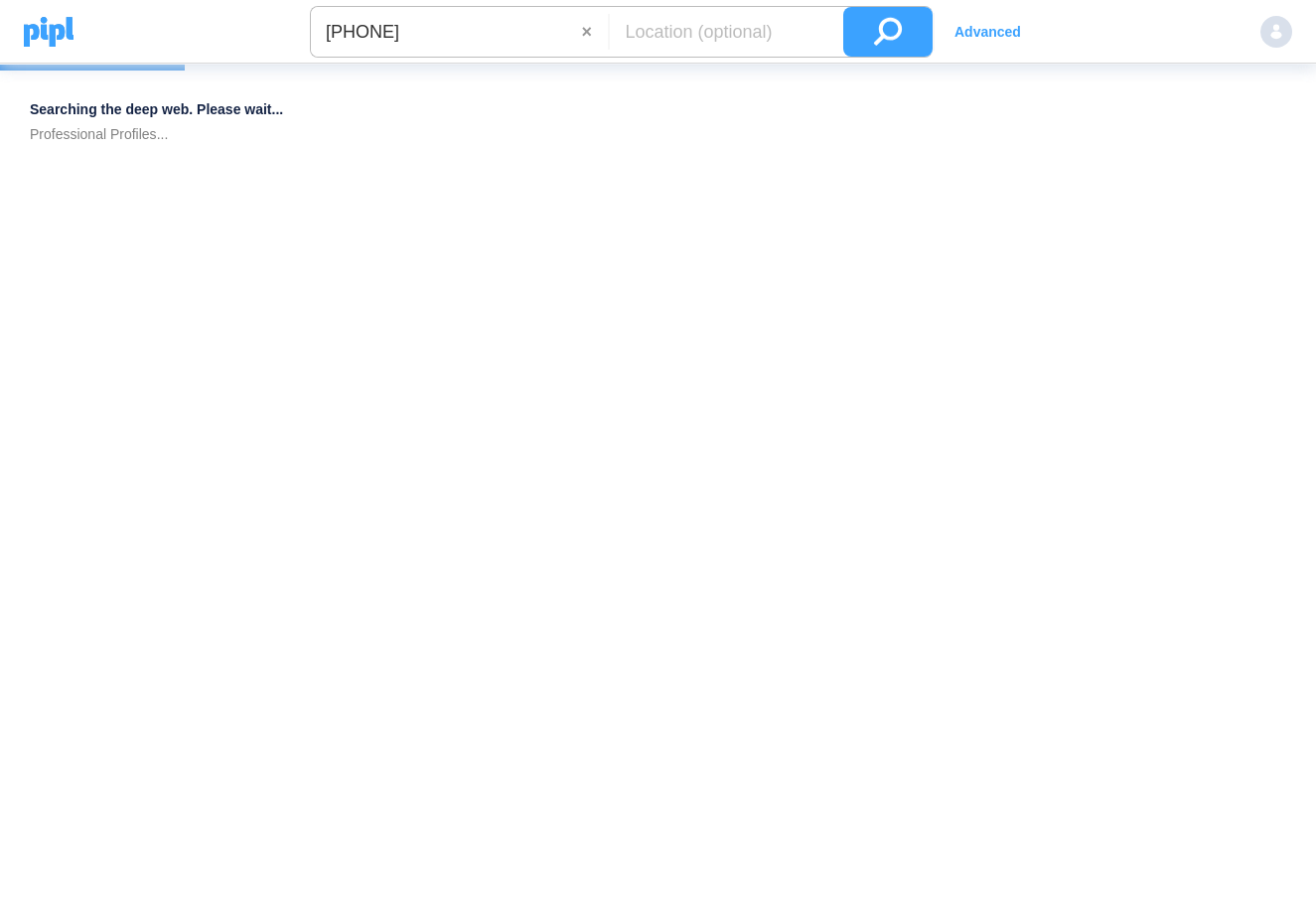 scroll, scrollTop: 0, scrollLeft: 0, axis: both 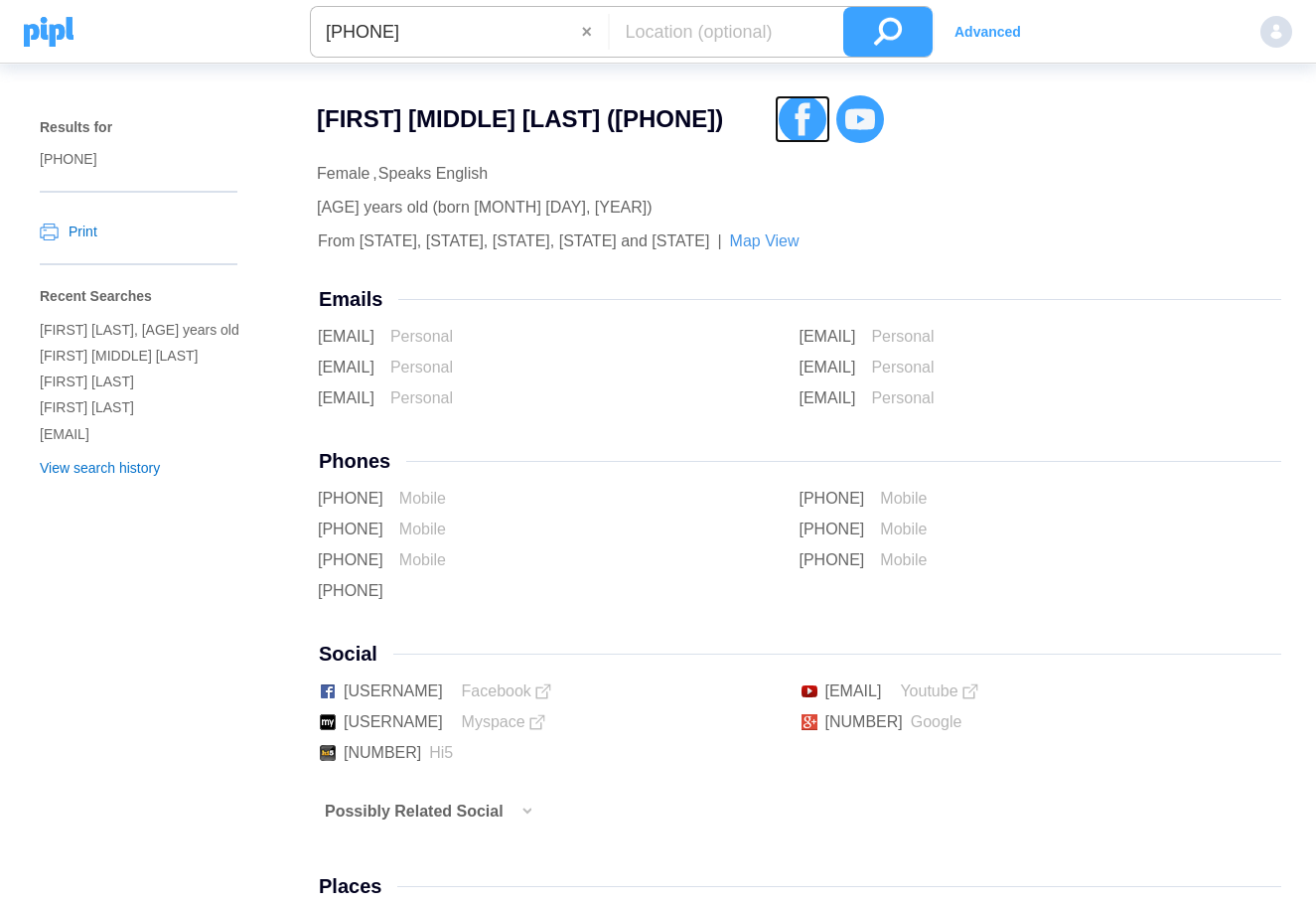 click at bounding box center (803, 119) 